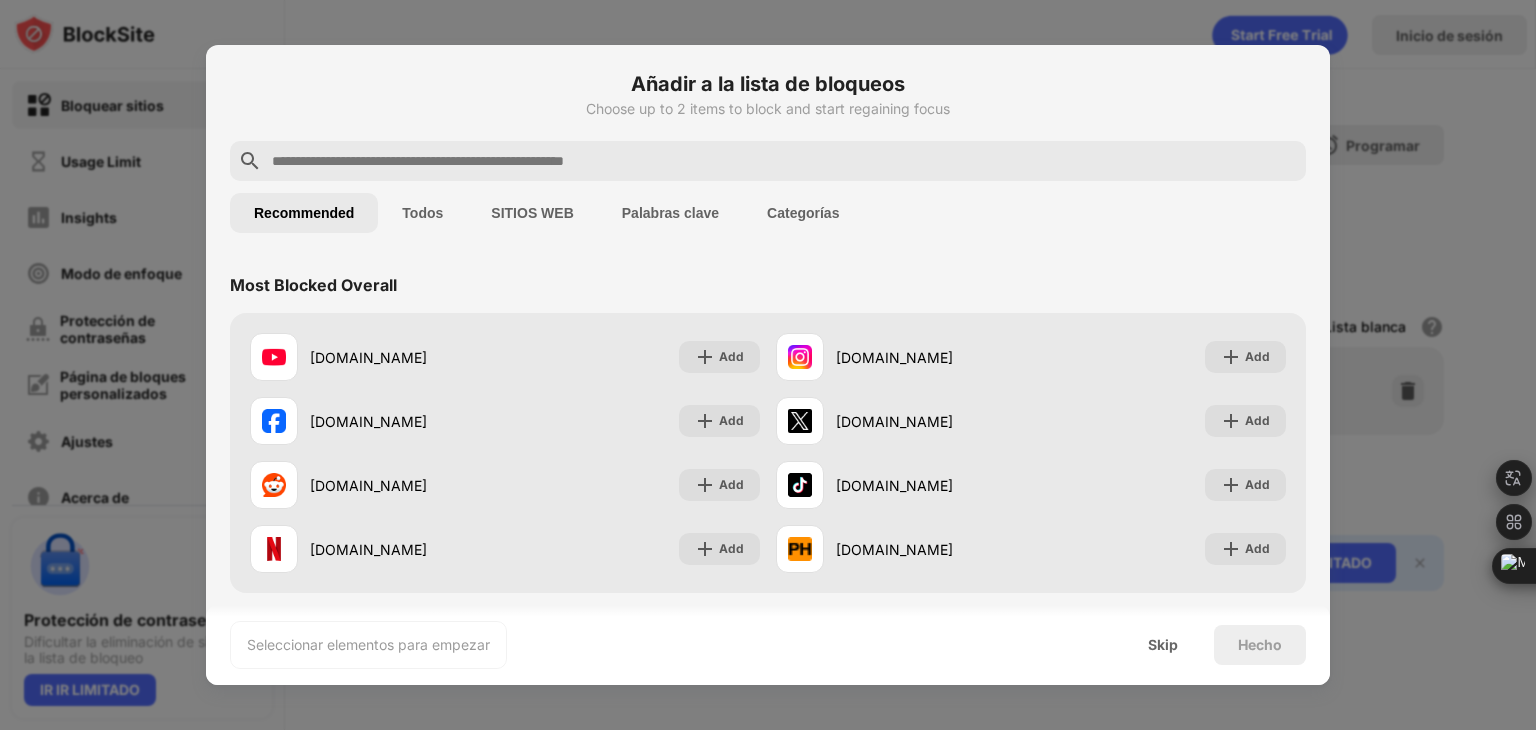 scroll, scrollTop: 0, scrollLeft: 0, axis: both 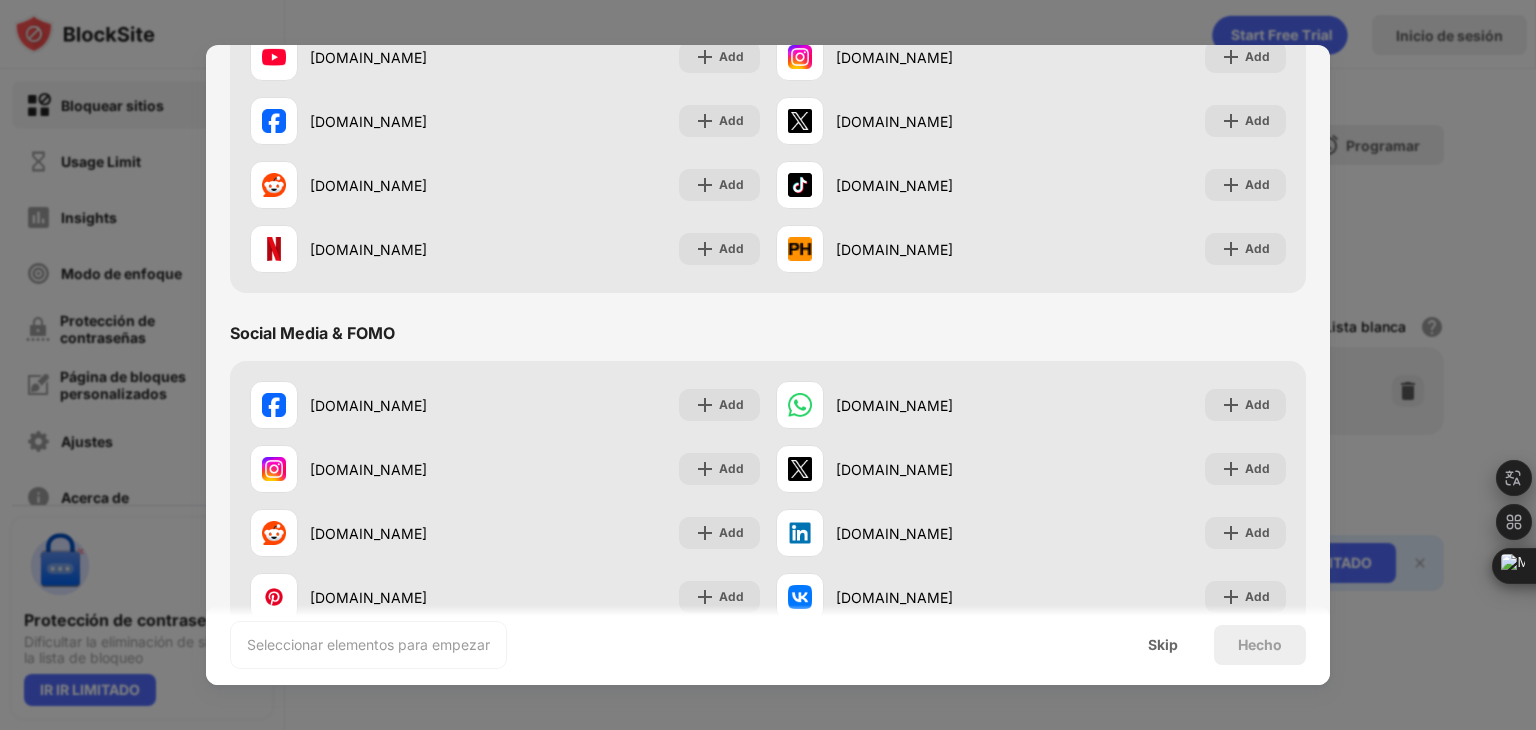 click on "Social Media & FOMO" at bounding box center (768, 333) 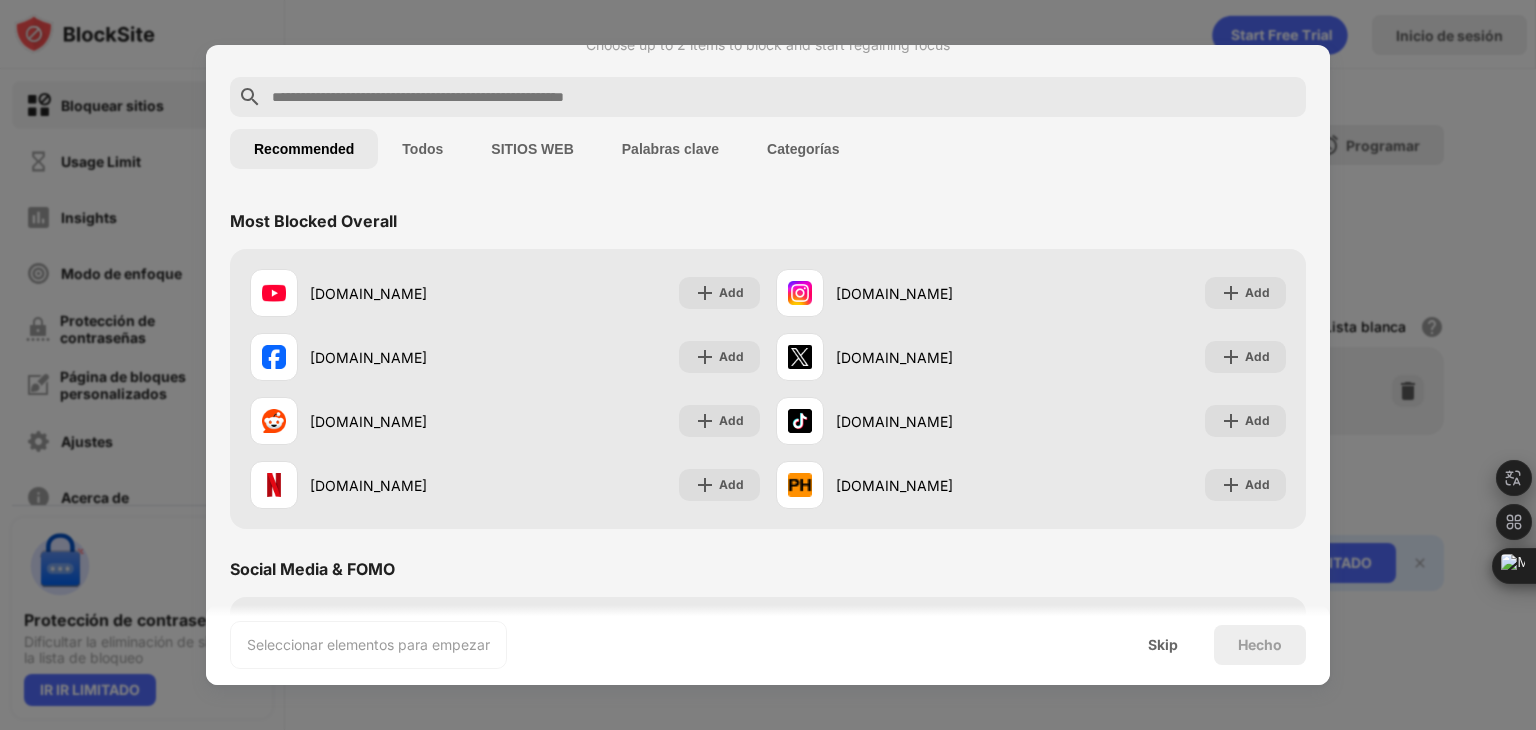 scroll, scrollTop: 0, scrollLeft: 0, axis: both 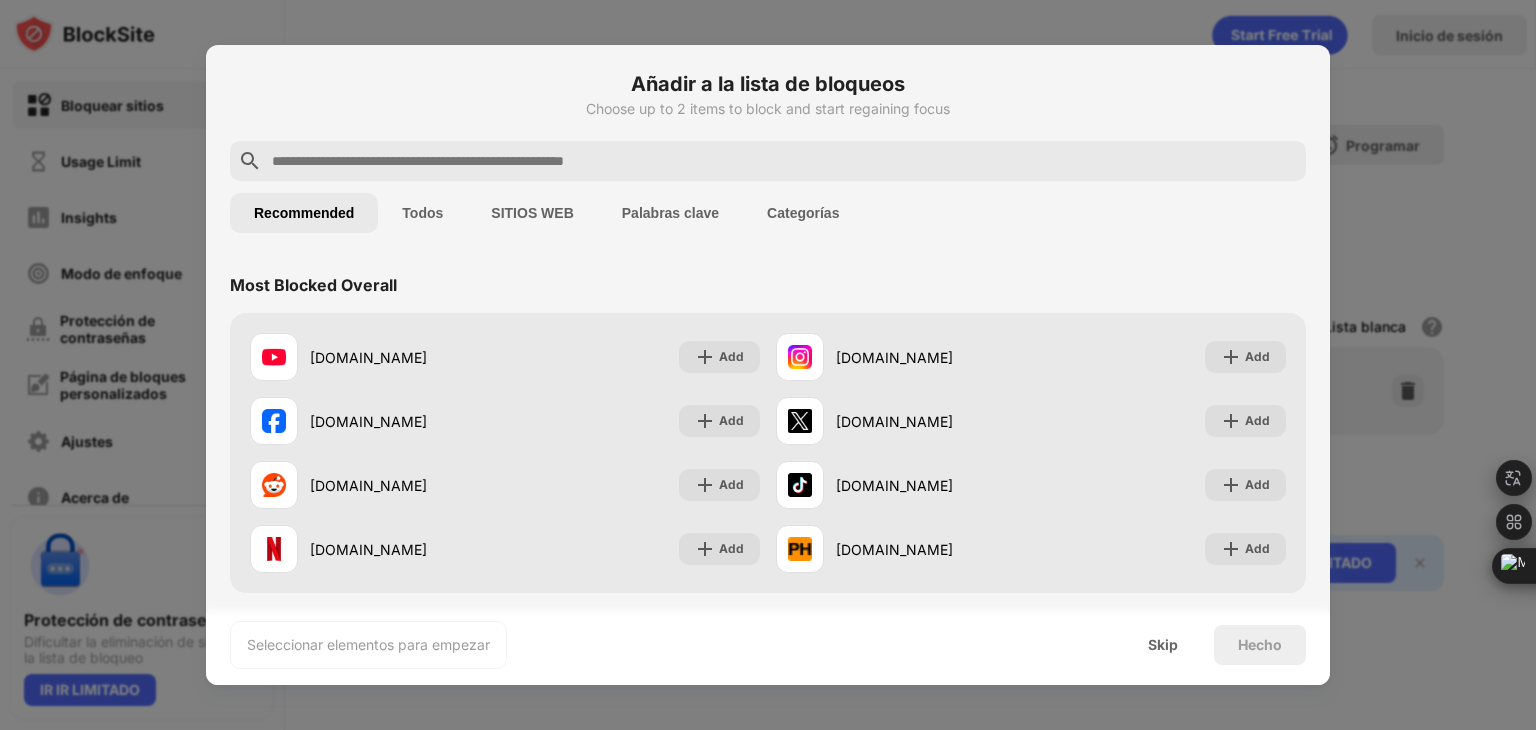 click on "SITIOS WEB" at bounding box center [532, 213] 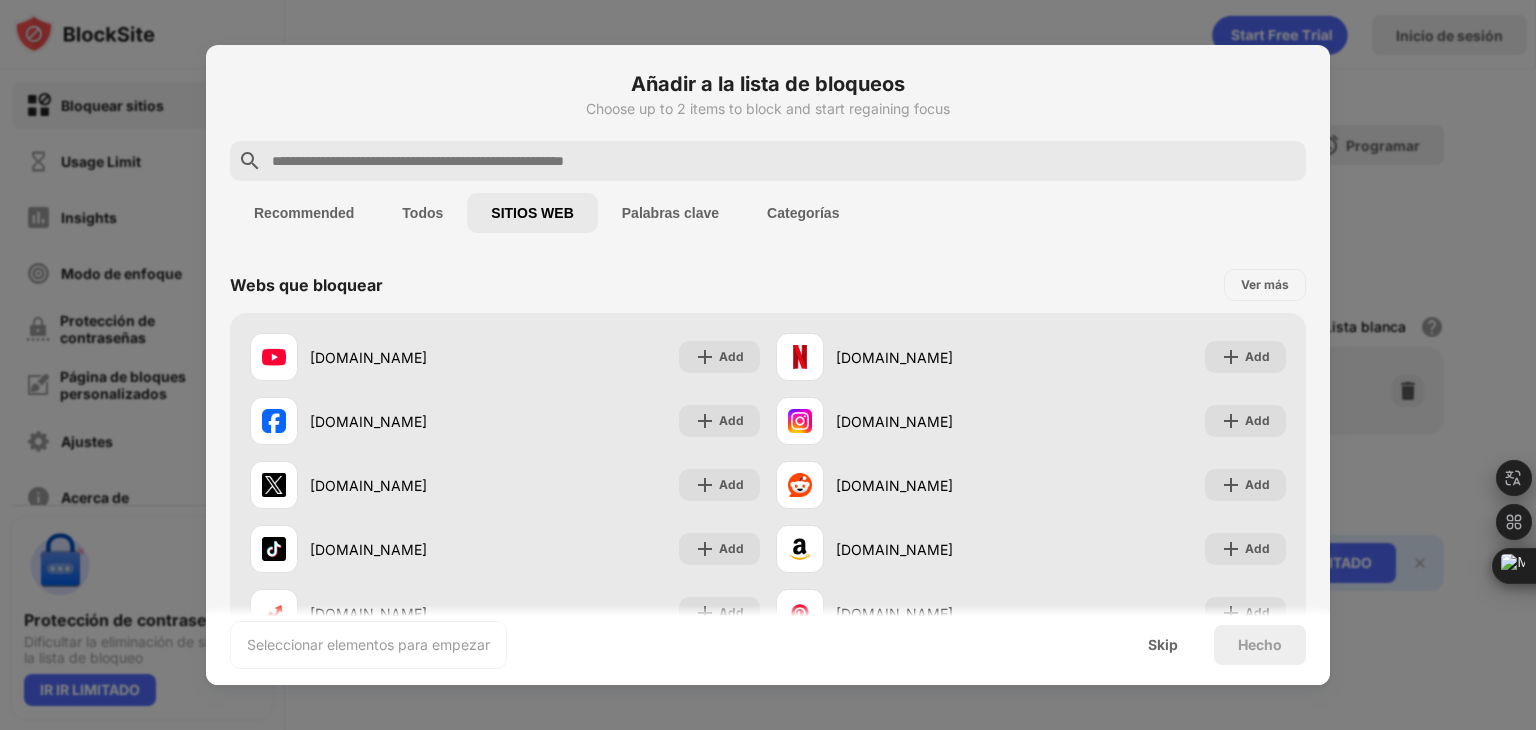 click at bounding box center [784, 161] 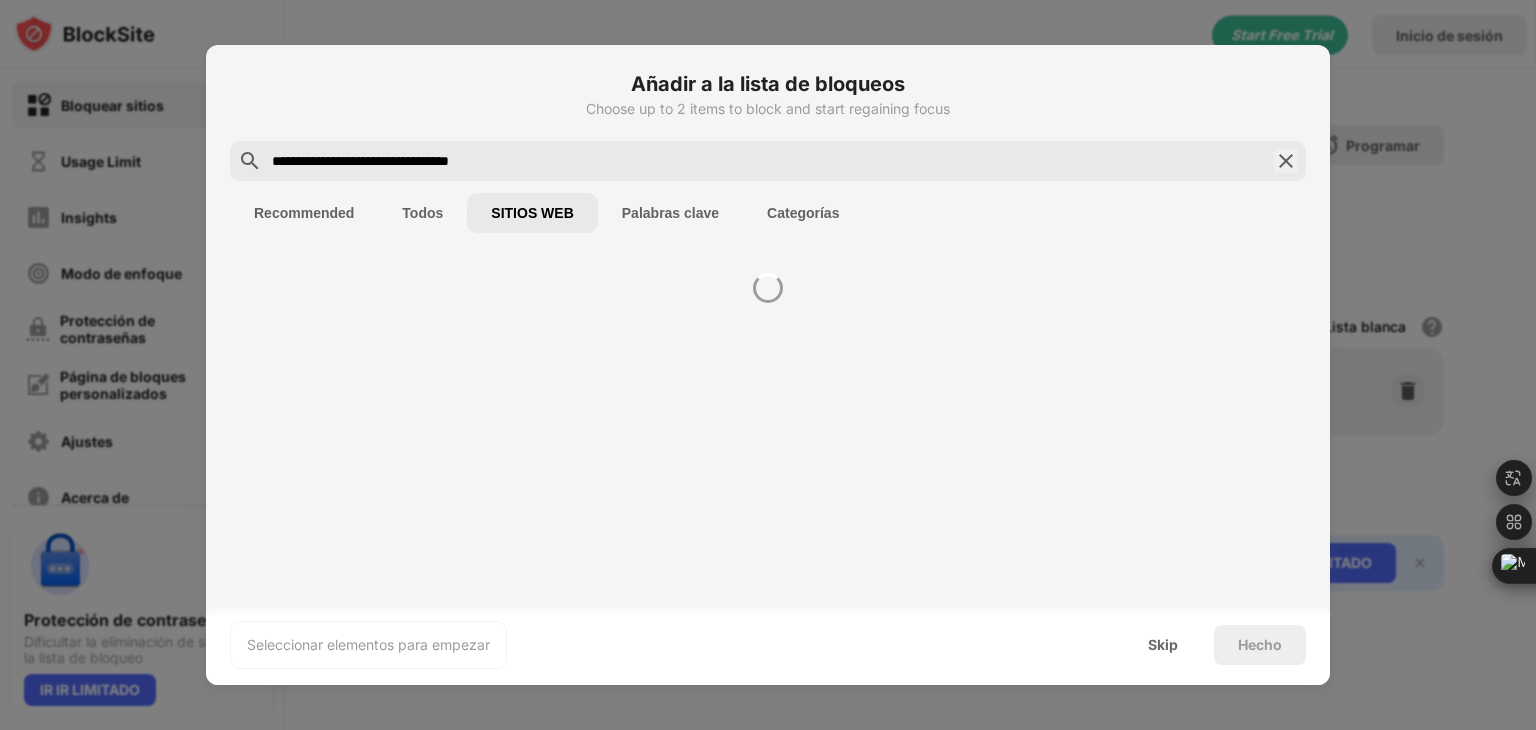 type on "**********" 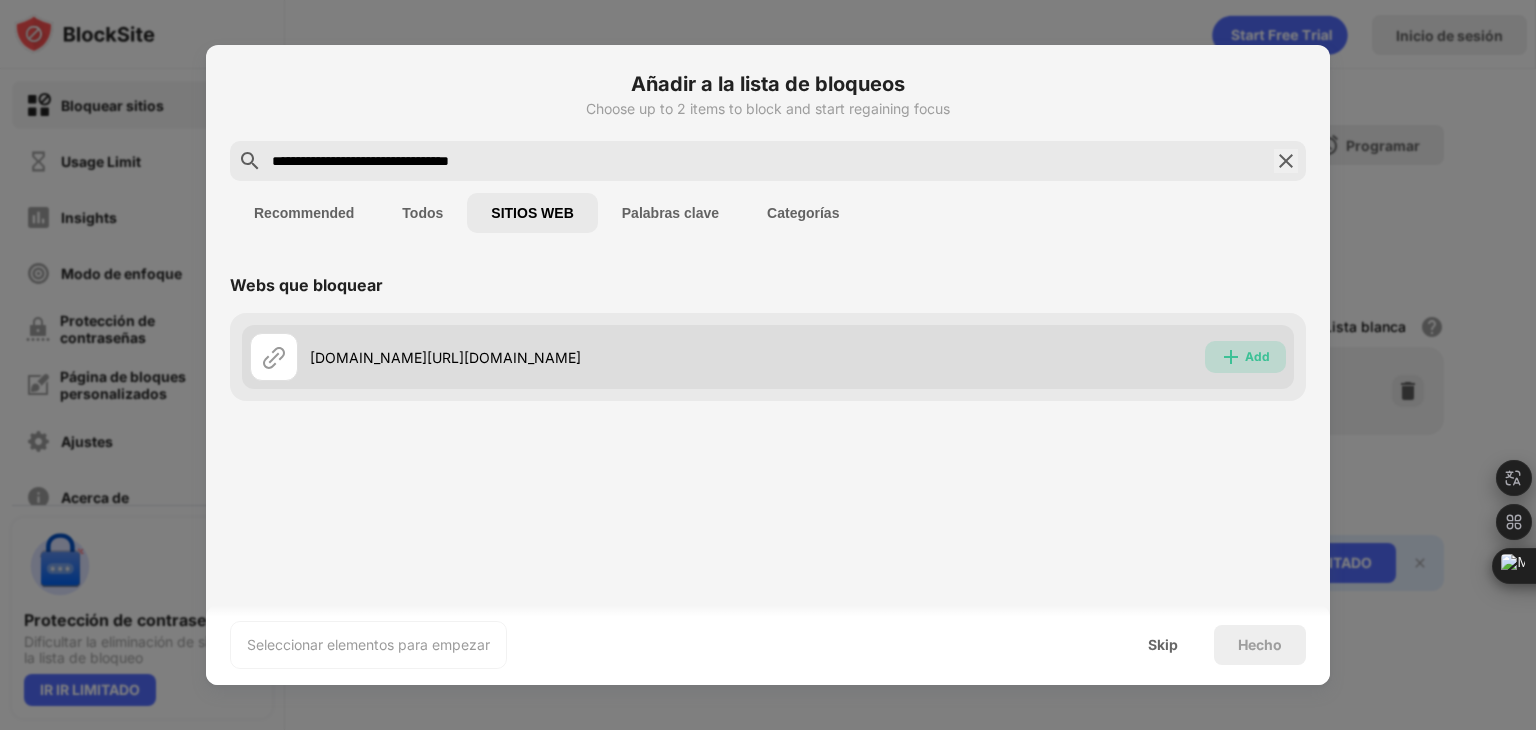 click on "Add" at bounding box center [1257, 357] 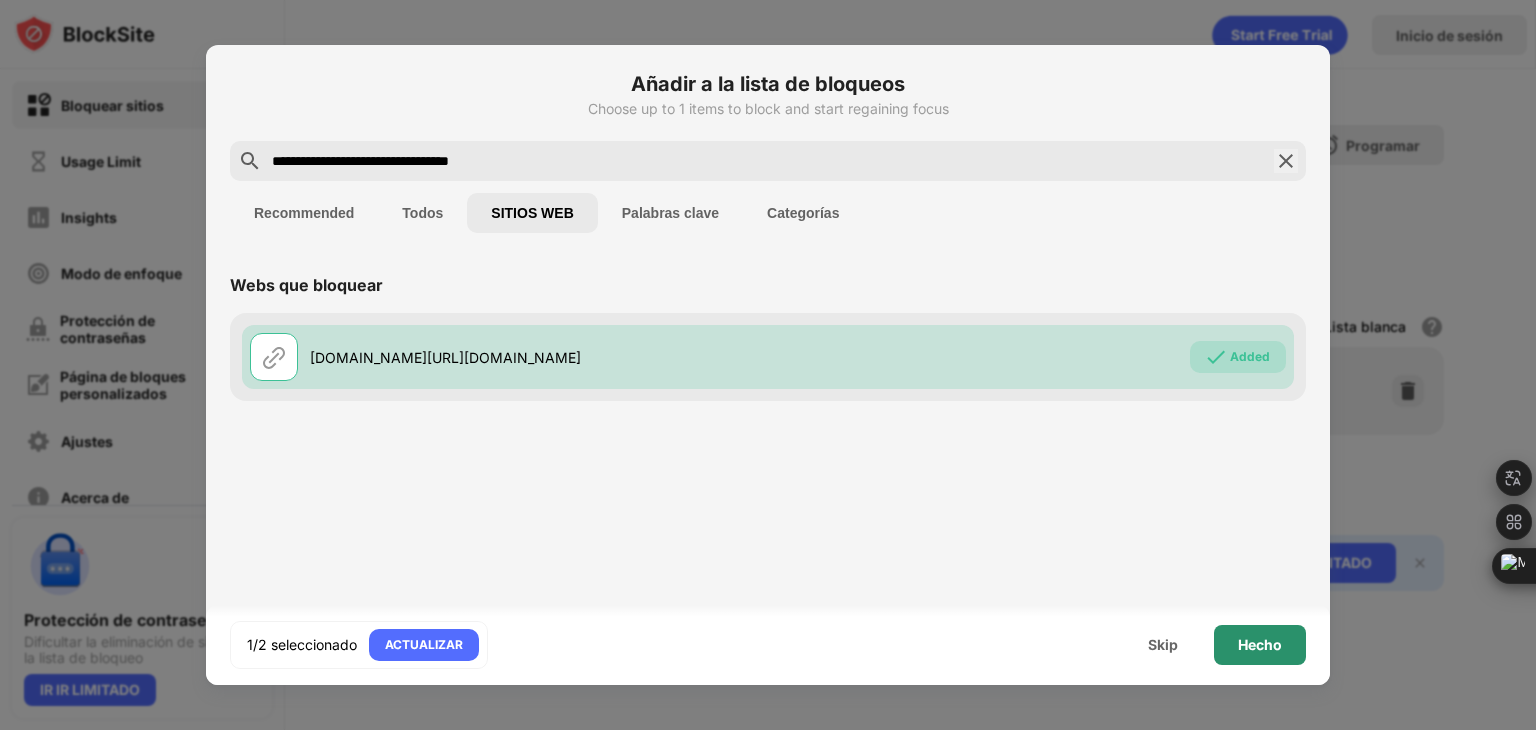 click on "Hecho" at bounding box center (1260, 645) 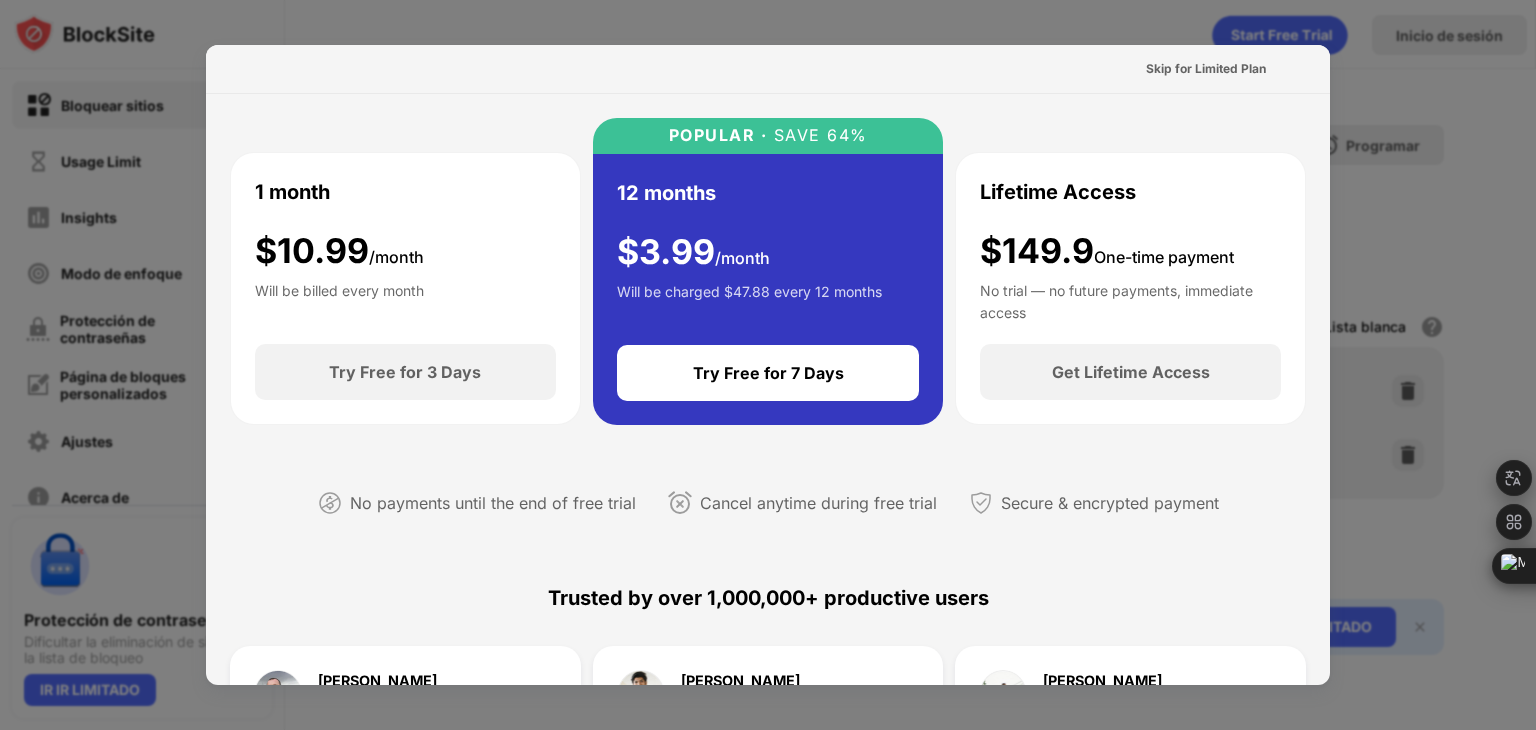 scroll, scrollTop: 0, scrollLeft: 0, axis: both 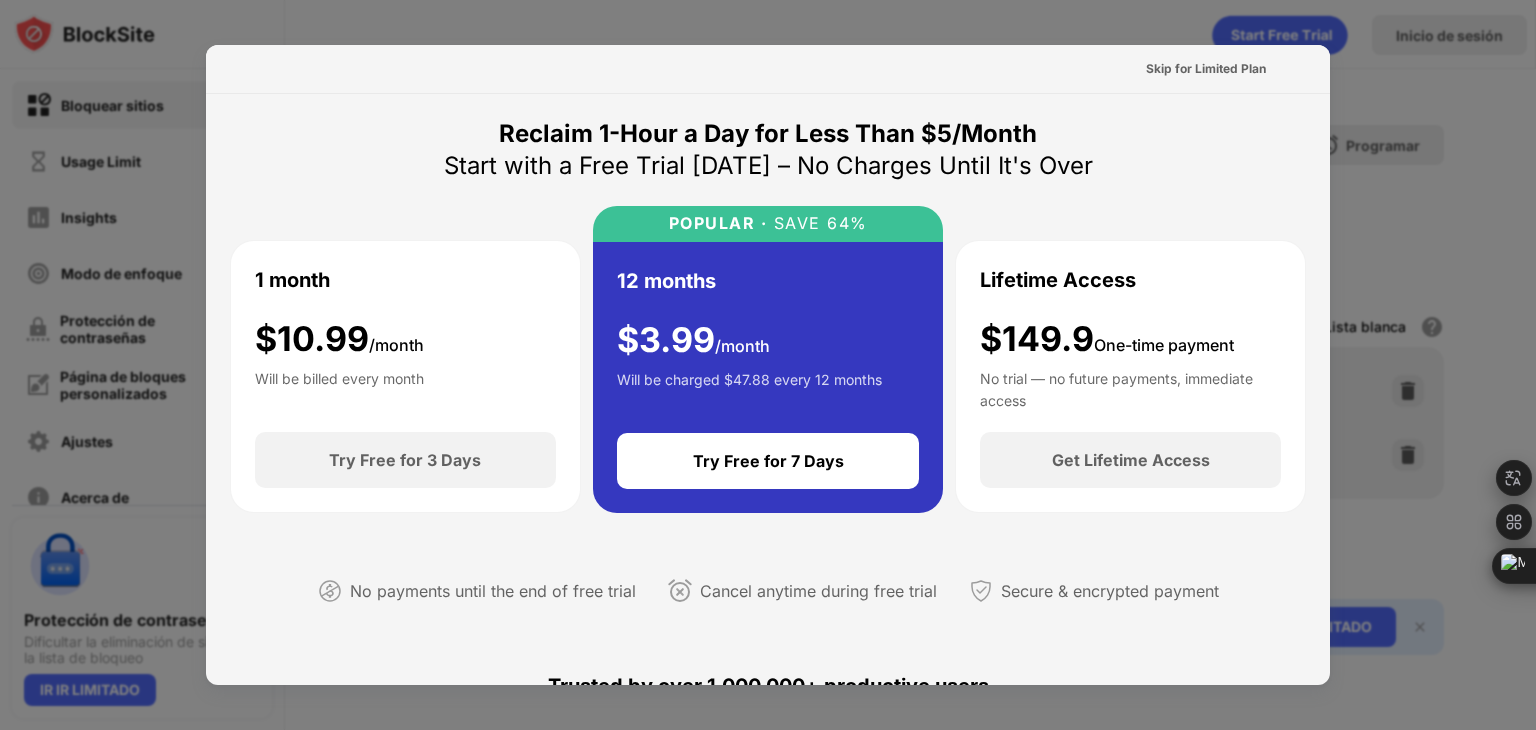 click at bounding box center (768, 365) 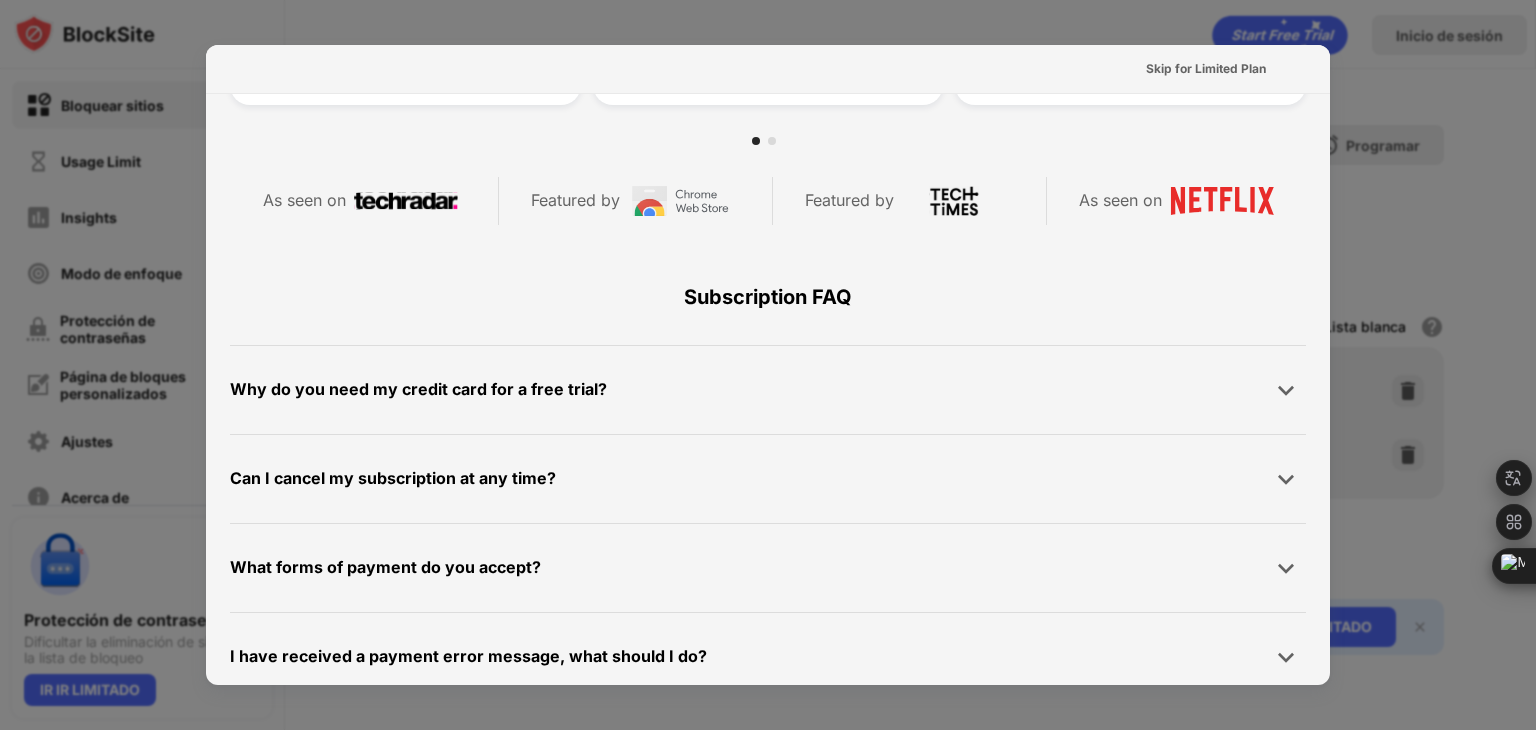 scroll, scrollTop: 975, scrollLeft: 0, axis: vertical 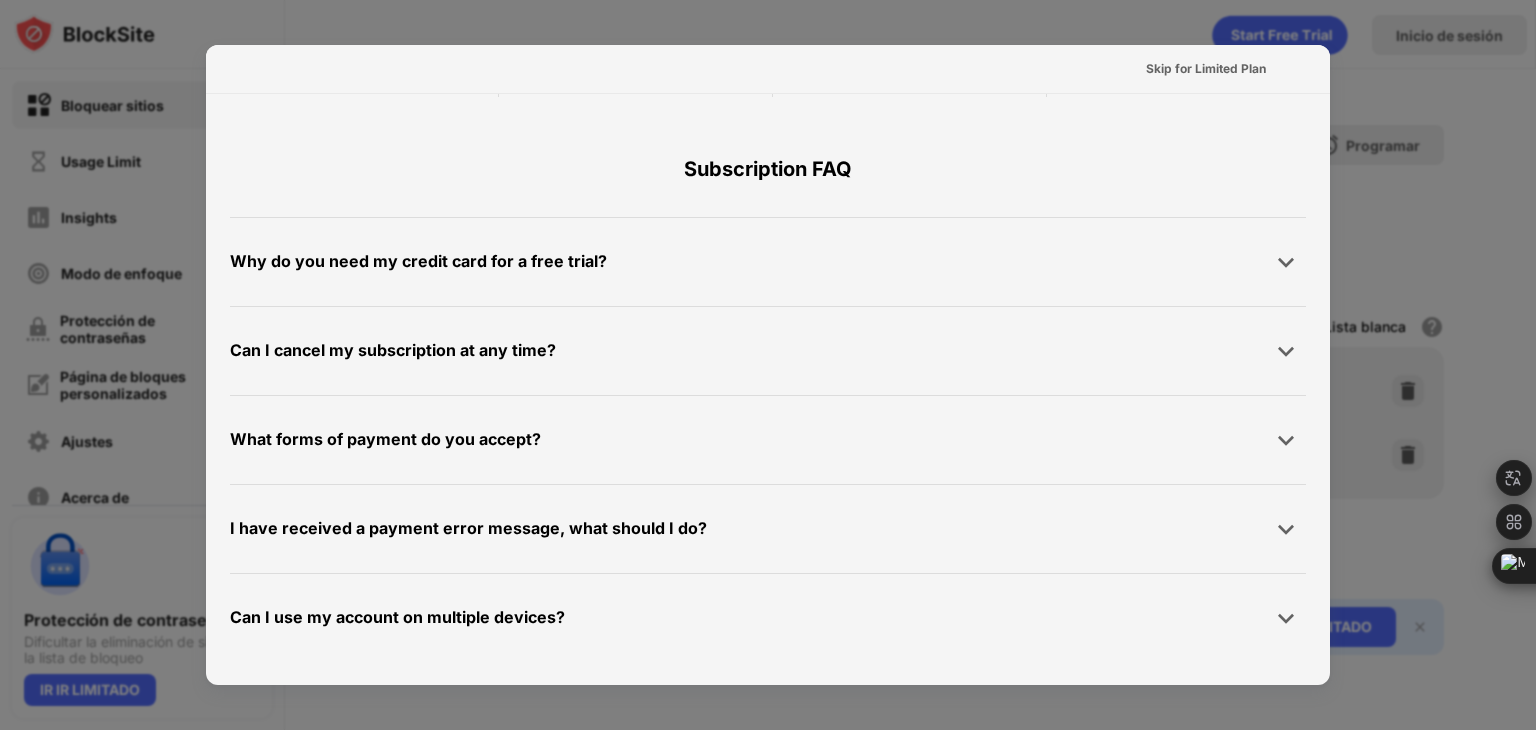 click at bounding box center (768, 365) 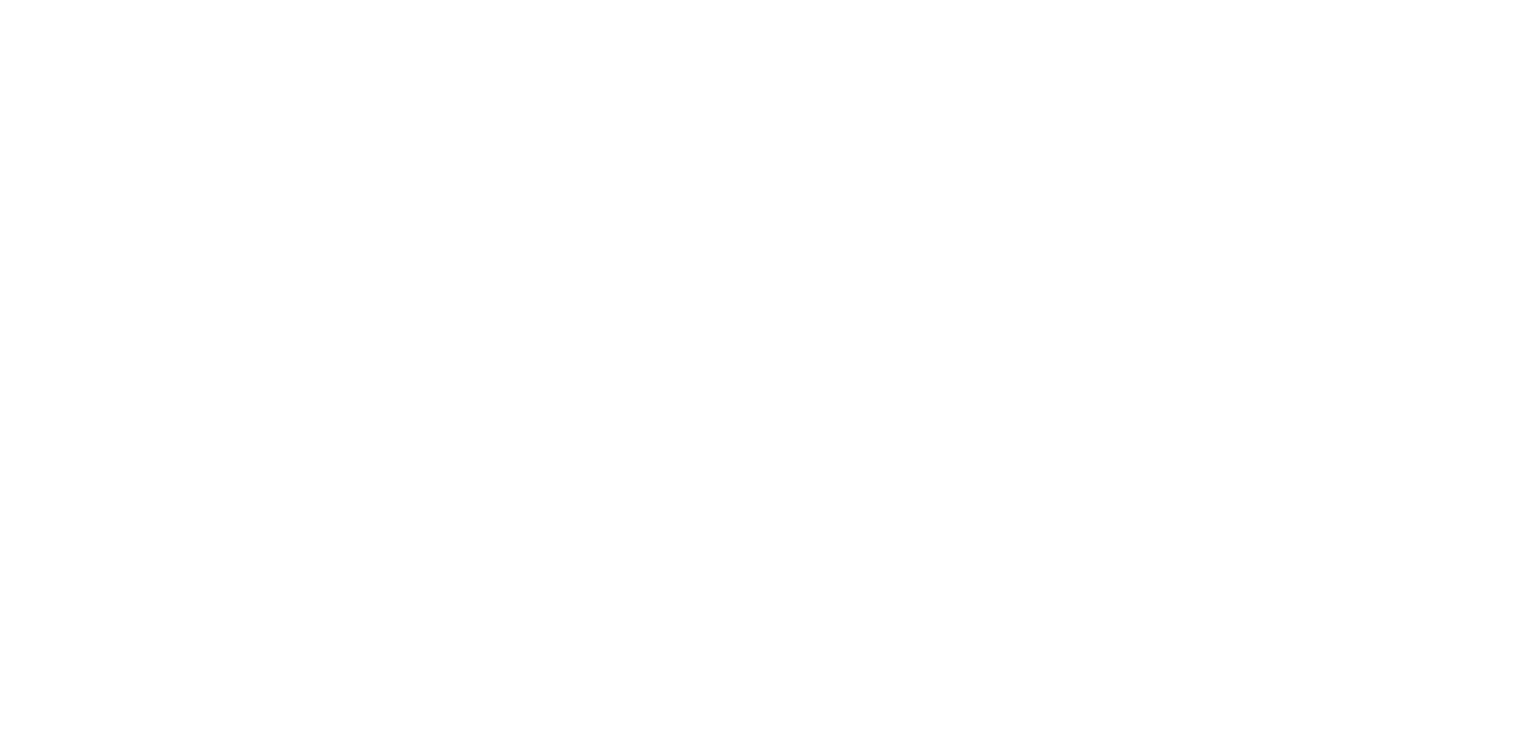 scroll, scrollTop: 0, scrollLeft: 0, axis: both 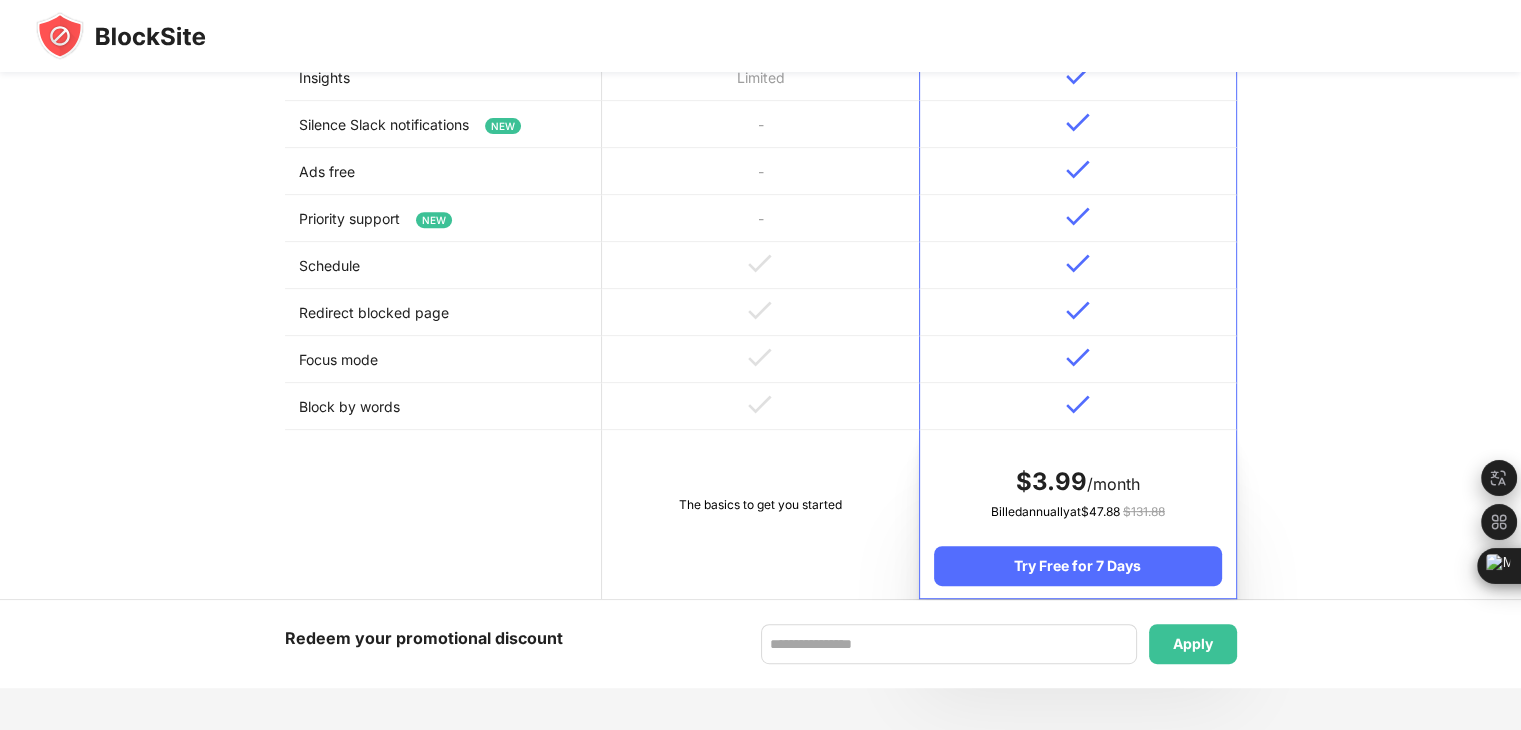 click at bounding box center [760, 359] 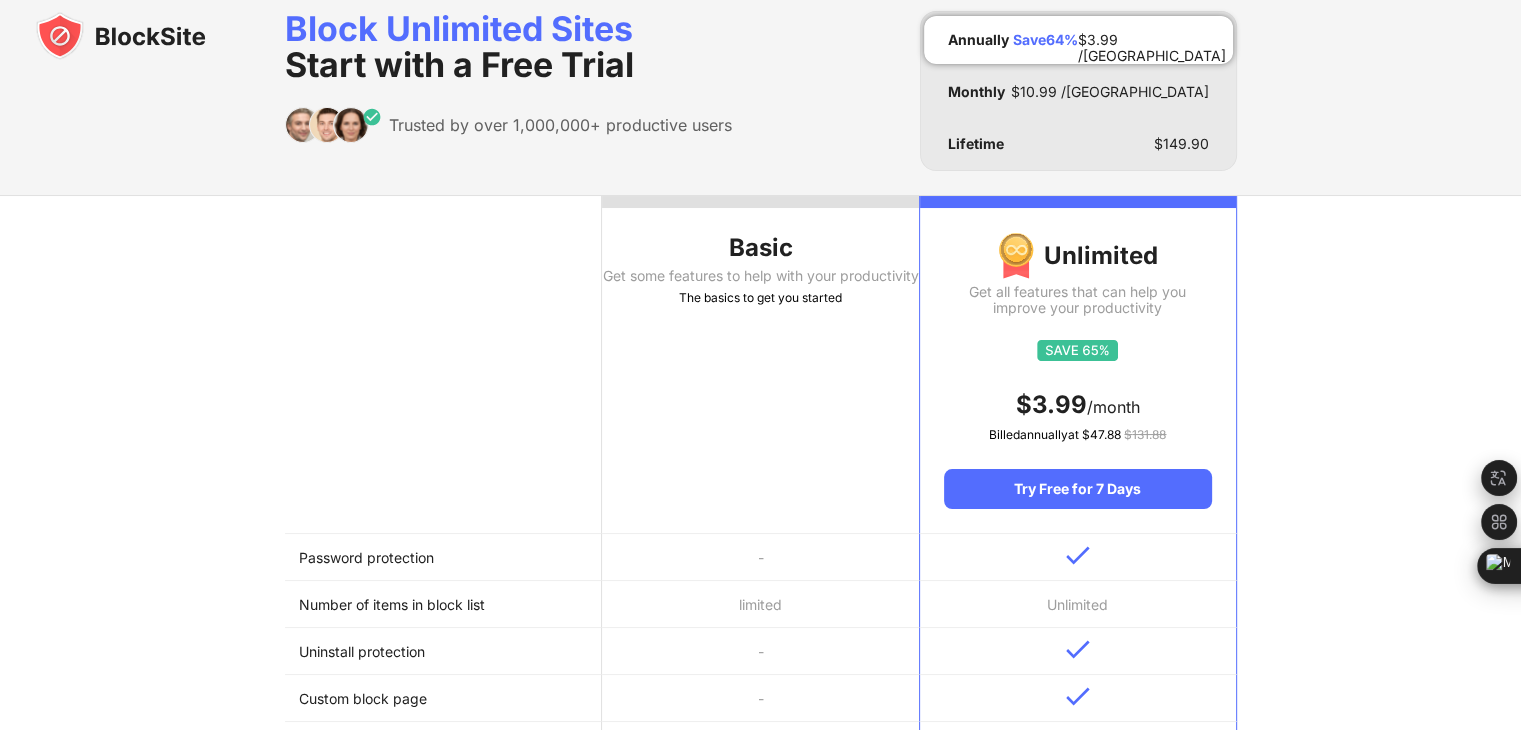 scroll, scrollTop: 0, scrollLeft: 0, axis: both 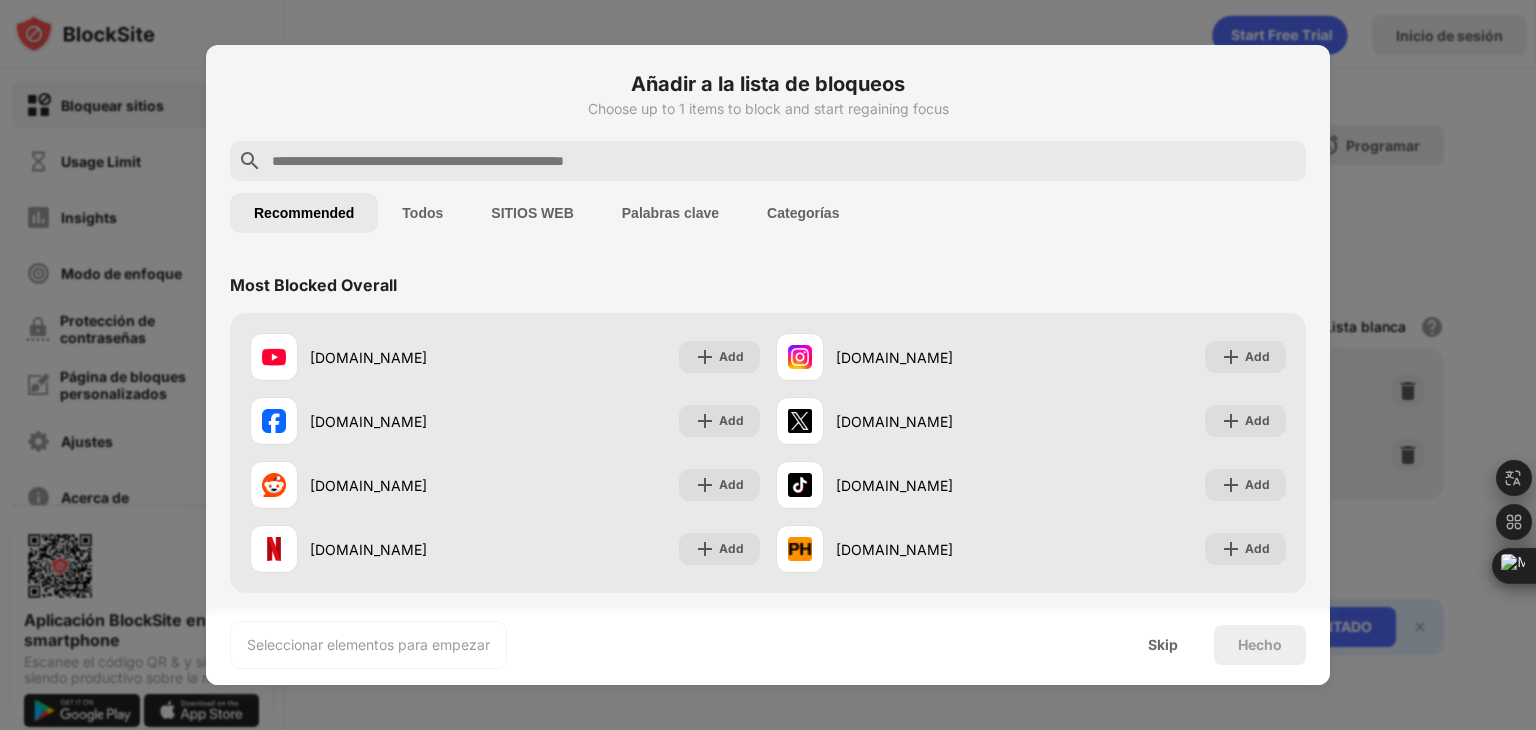 click on "Añadir a la lista de bloqueos" at bounding box center (768, 84) 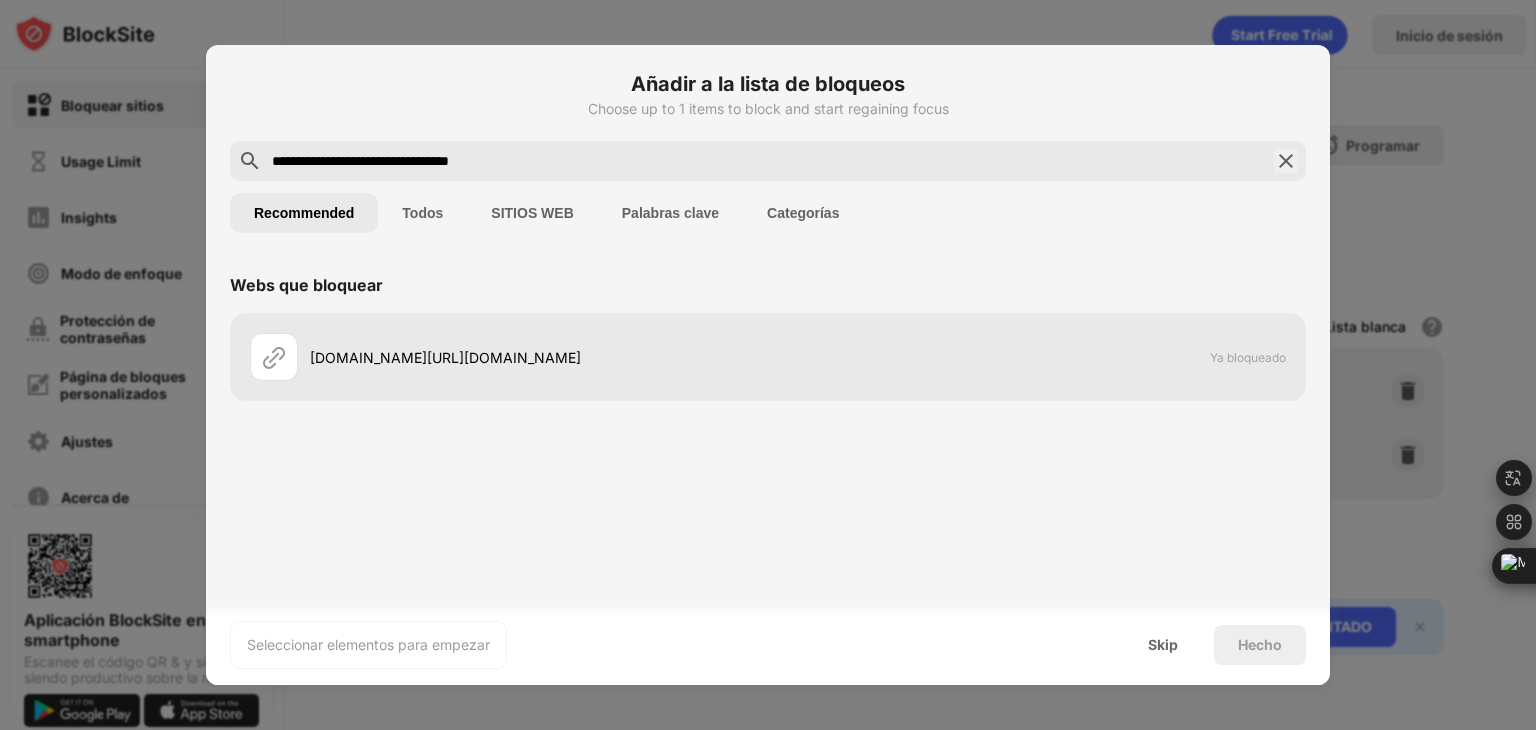 type on "**********" 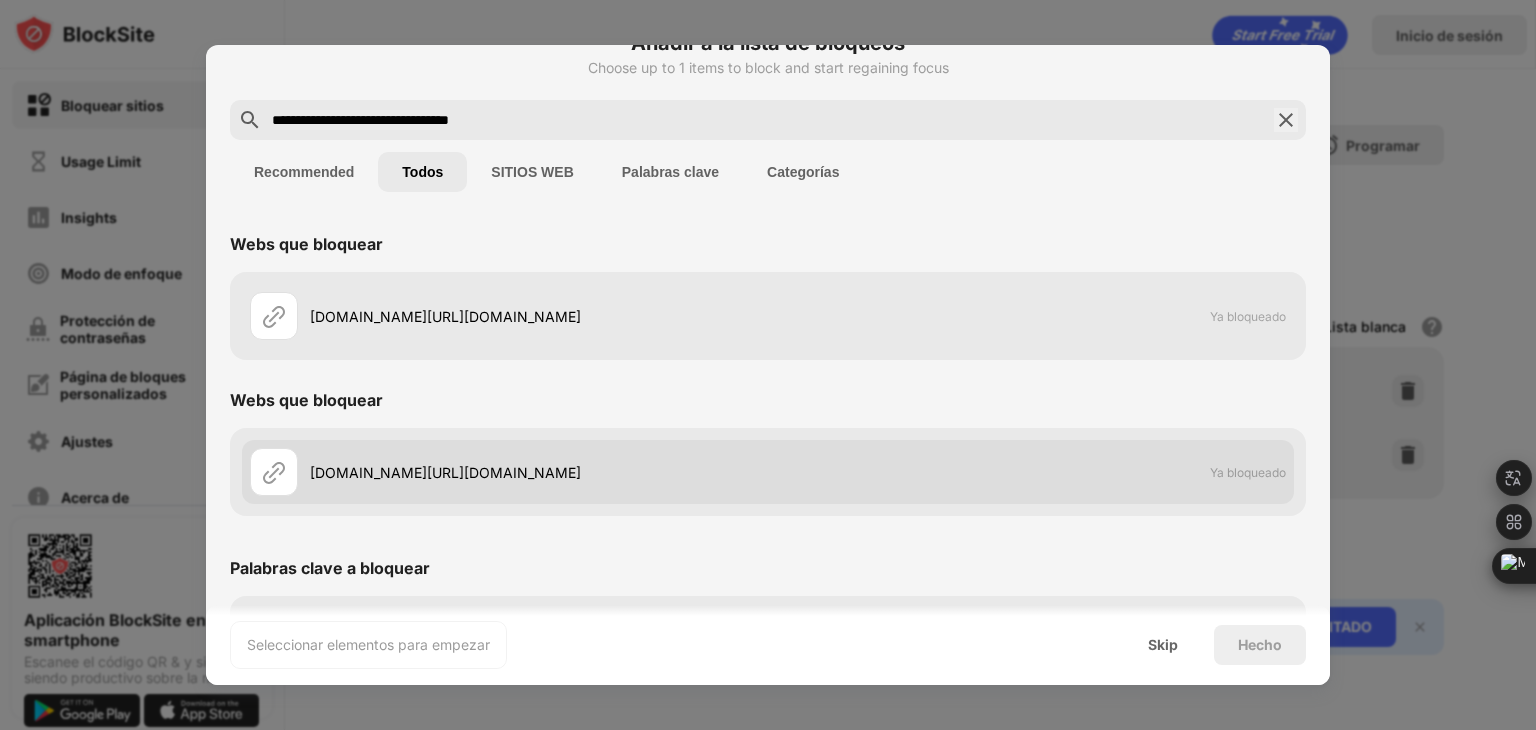 scroll, scrollTop: 128, scrollLeft: 0, axis: vertical 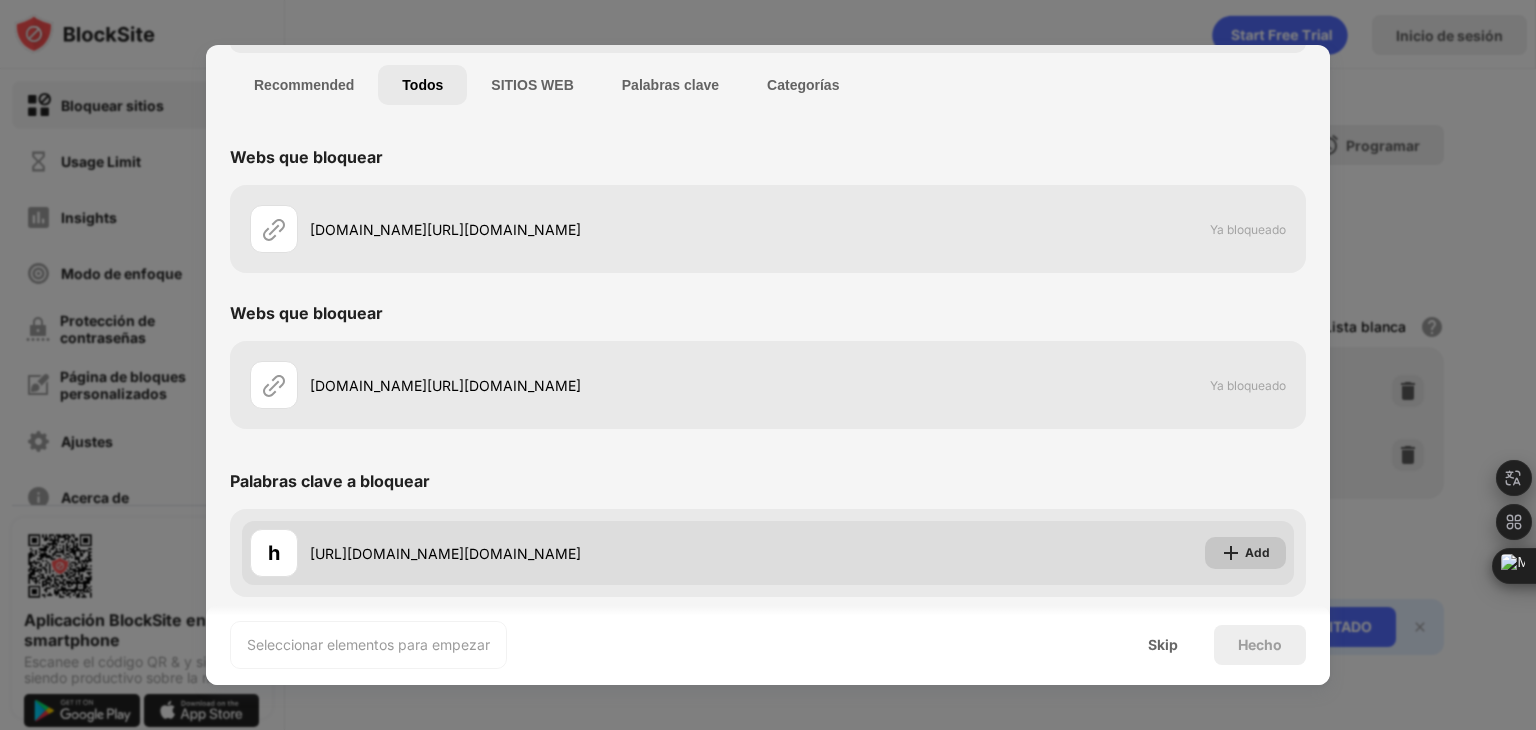 click at bounding box center [1231, 553] 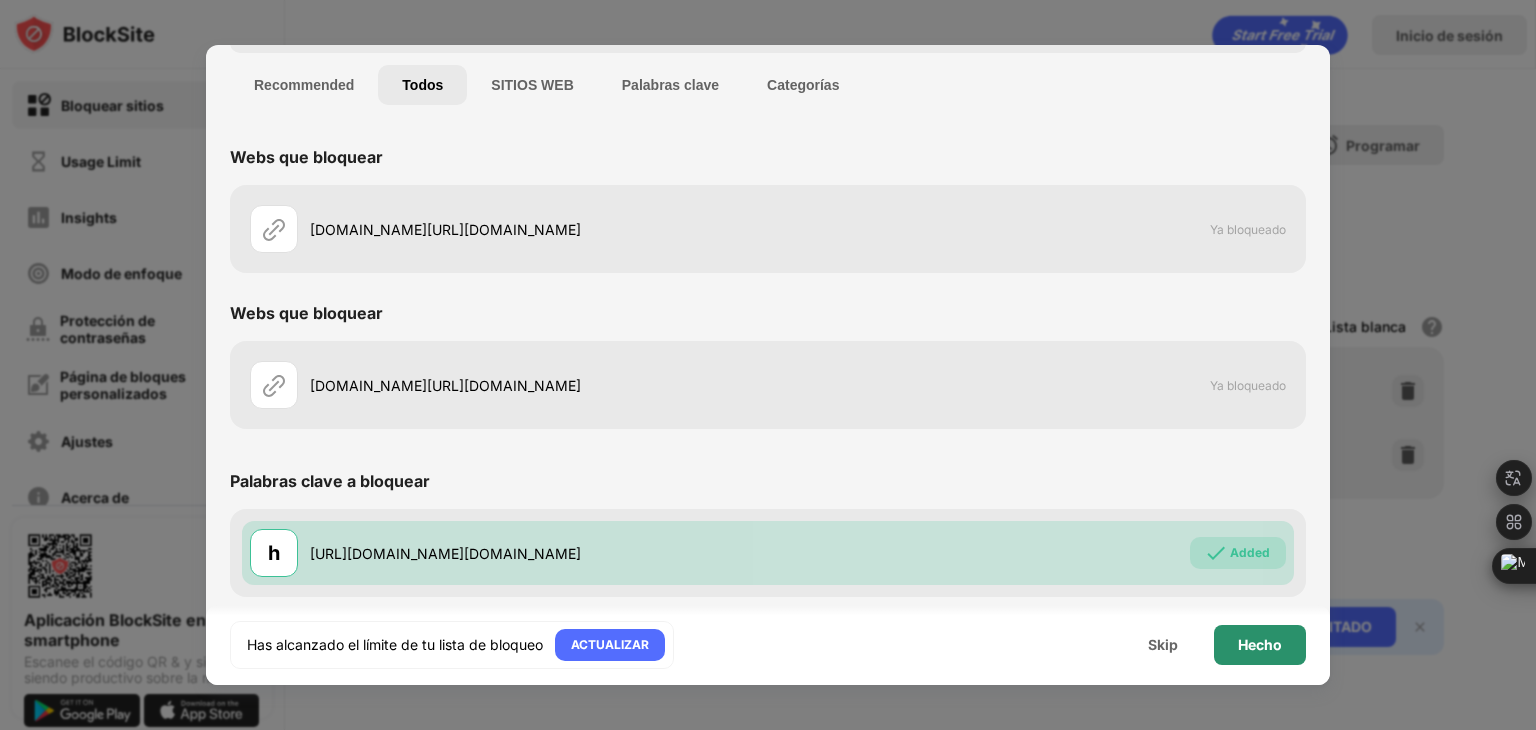 click on "Hecho" at bounding box center [1260, 645] 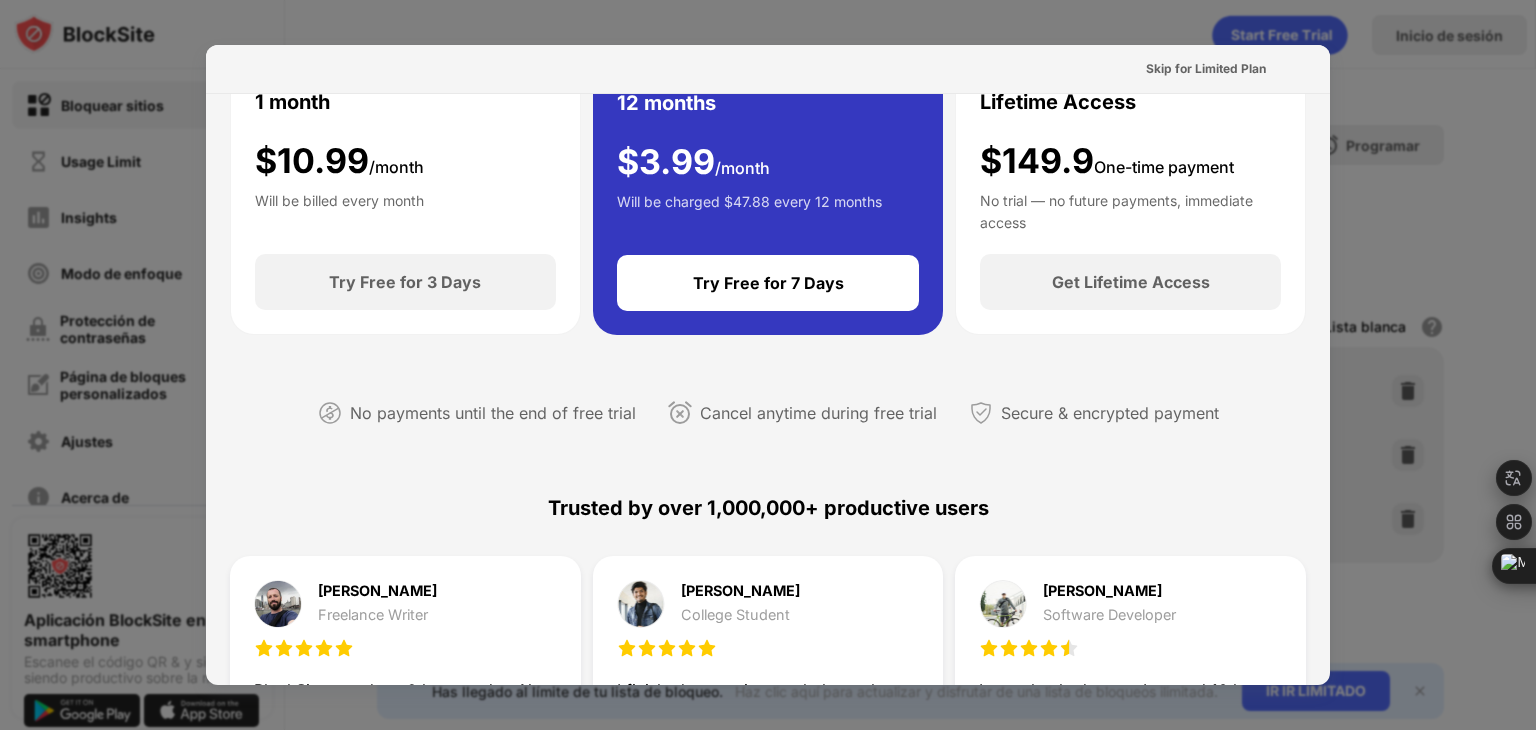 scroll, scrollTop: 0, scrollLeft: 0, axis: both 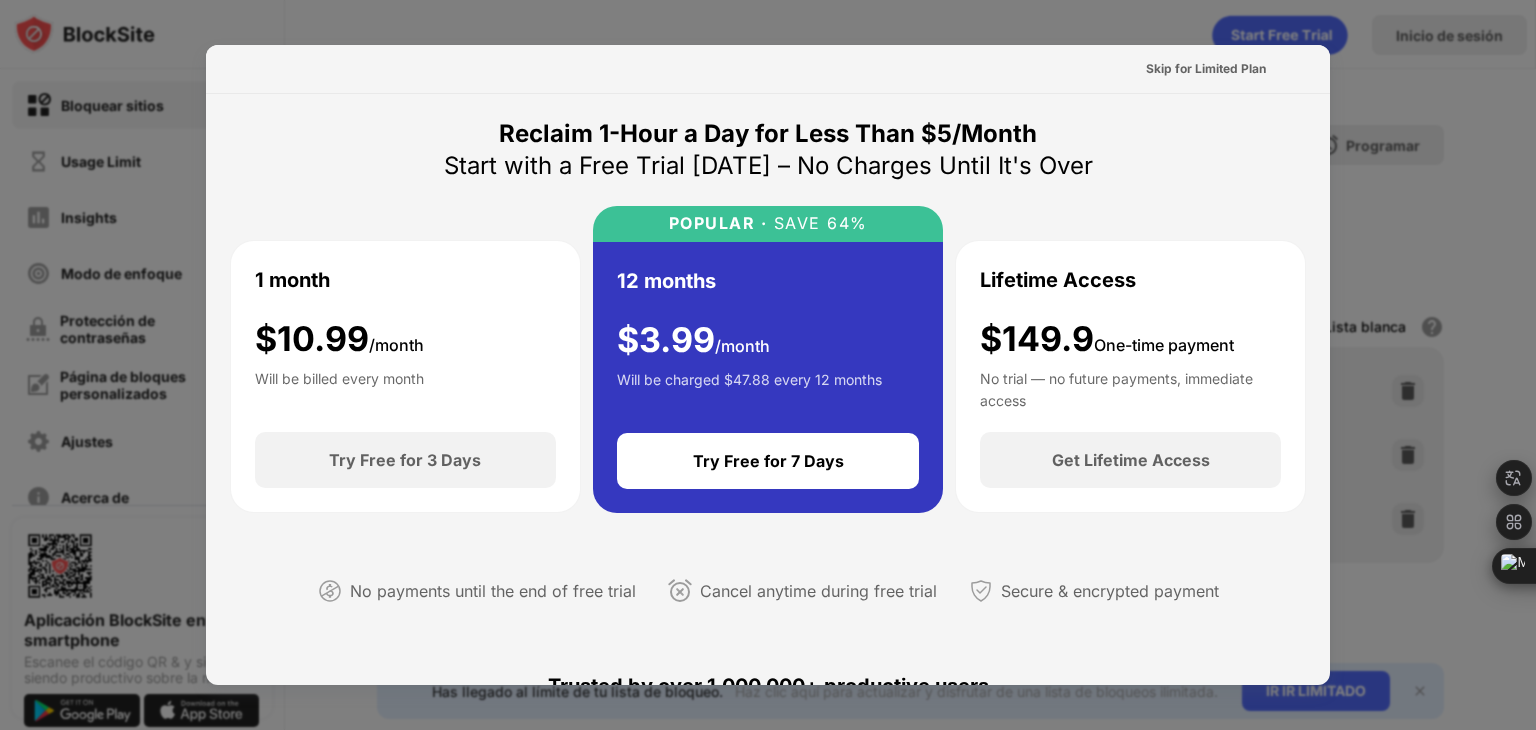 click at bounding box center [768, 365] 